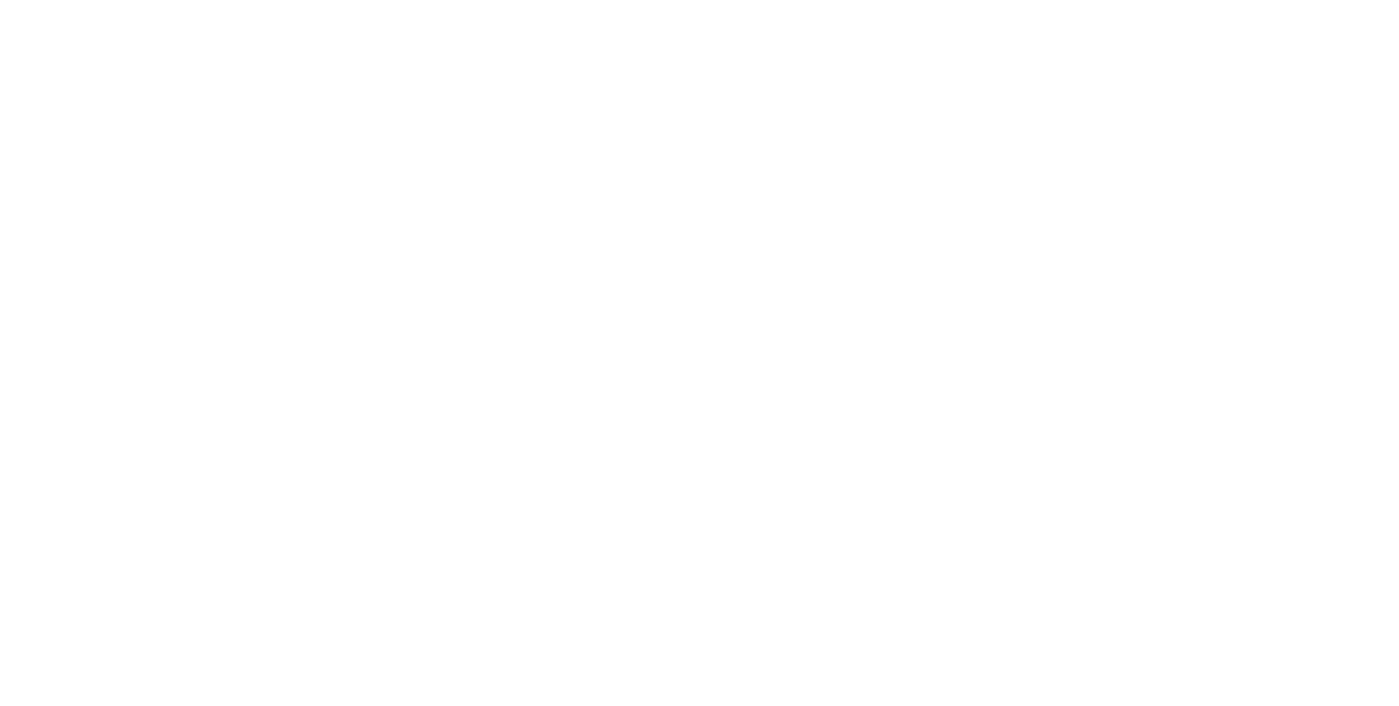 scroll, scrollTop: 0, scrollLeft: 0, axis: both 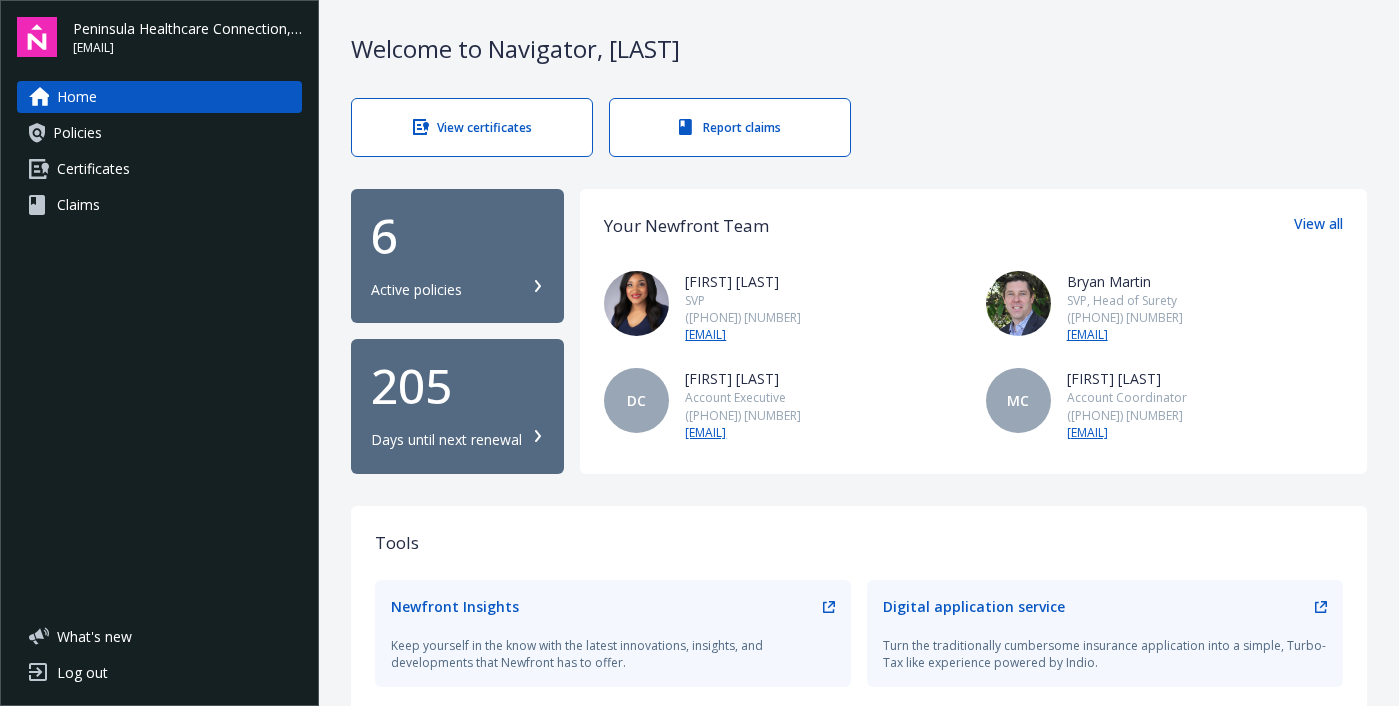 click on "Certificates" at bounding box center (159, 169) 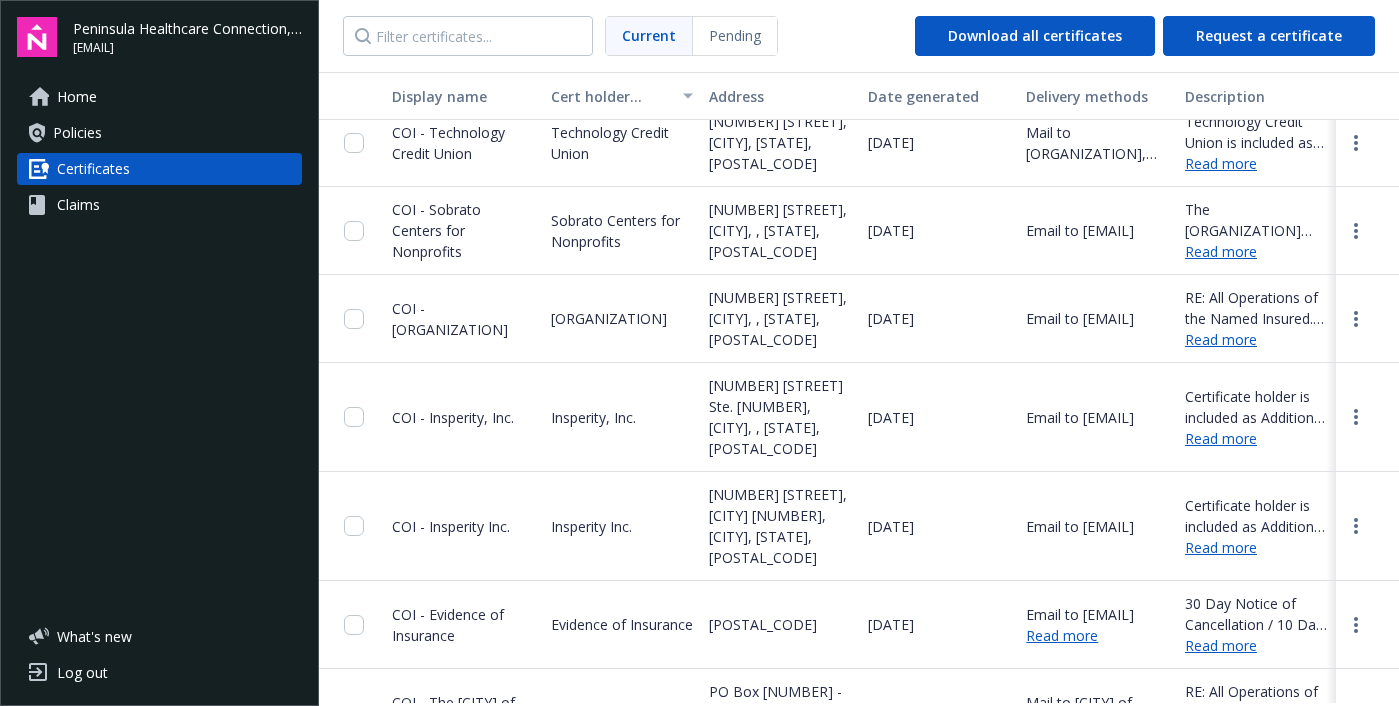scroll, scrollTop: 508, scrollLeft: 0, axis: vertical 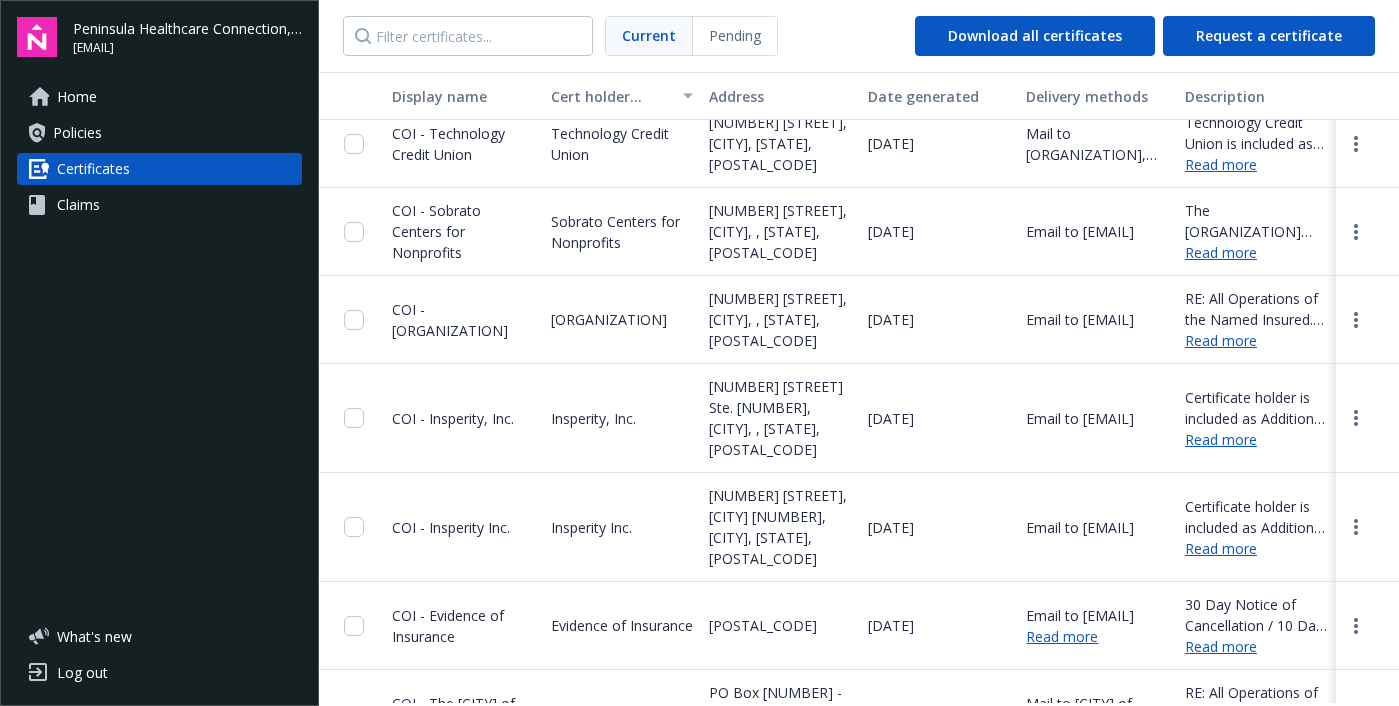 click on "Read more" at bounding box center (1256, 252) 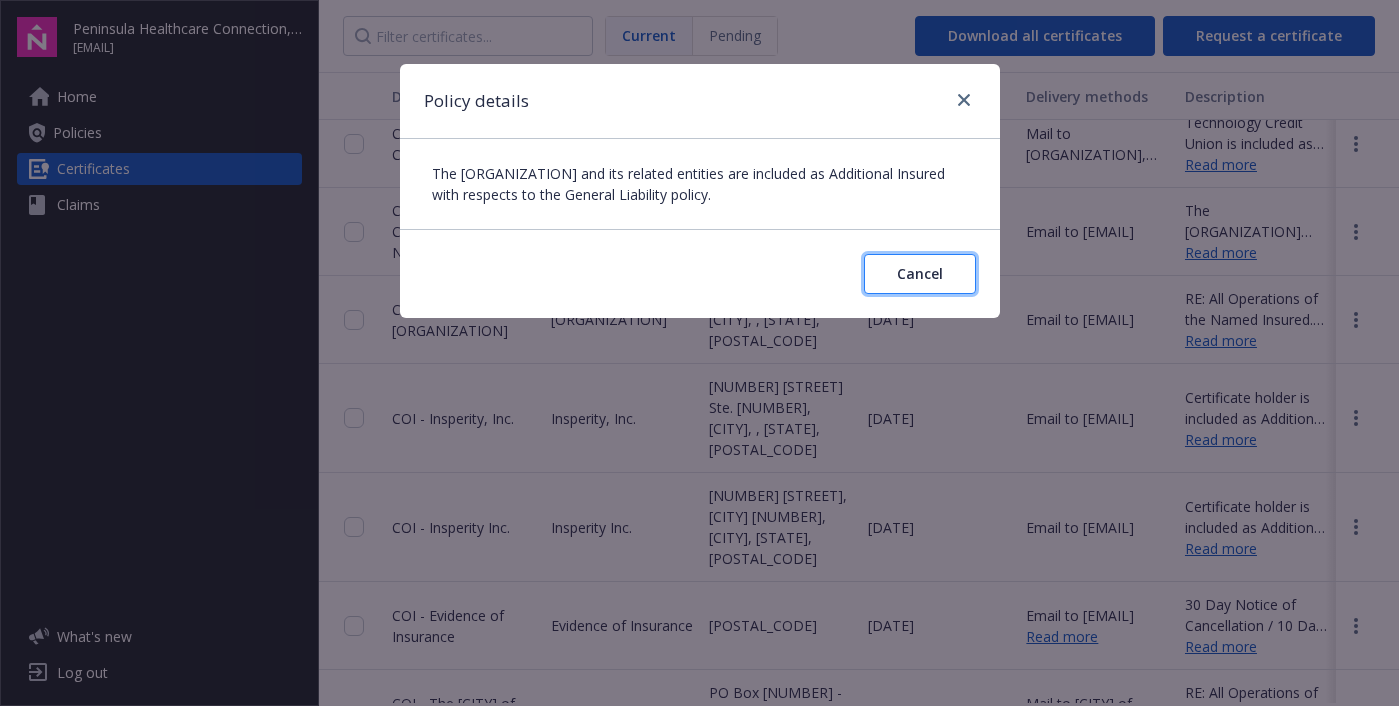 click on "Cancel" at bounding box center [920, 273] 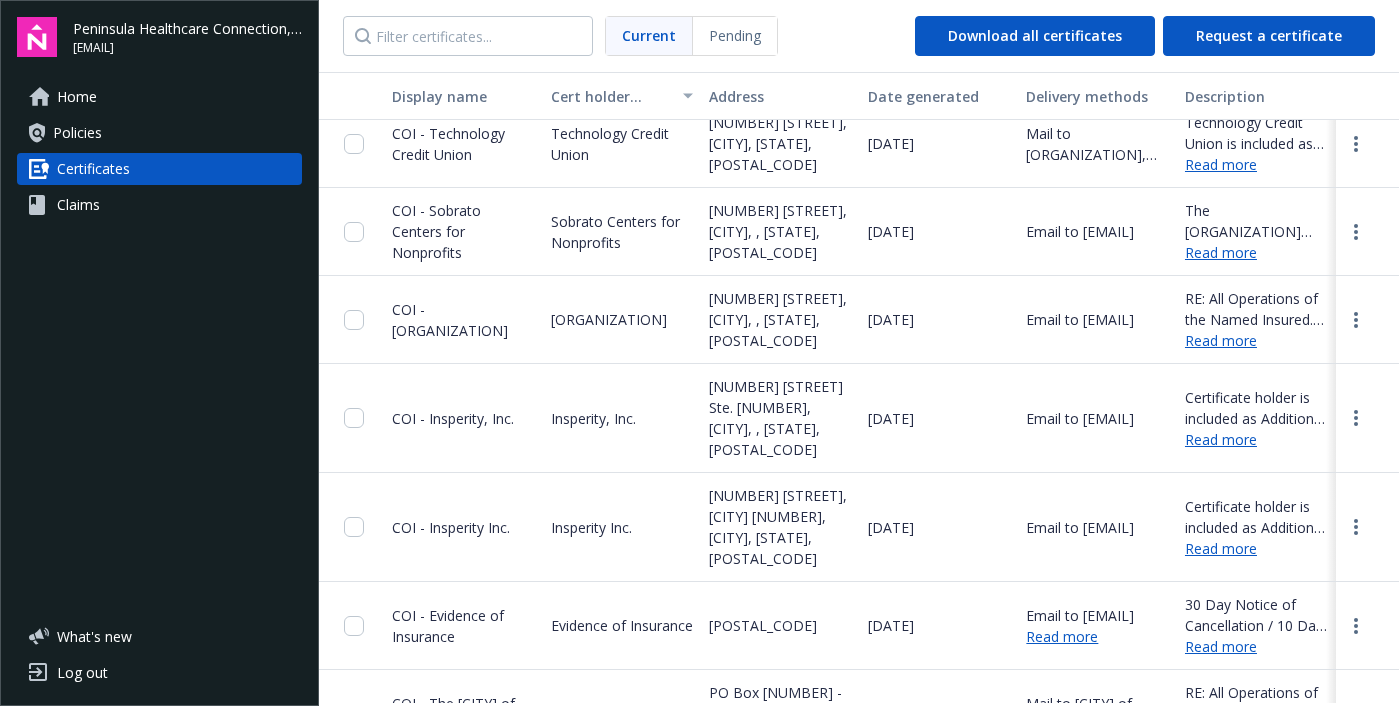 click on "COI - Sobrato Centers for Nonprofits" at bounding box center (436, 231) 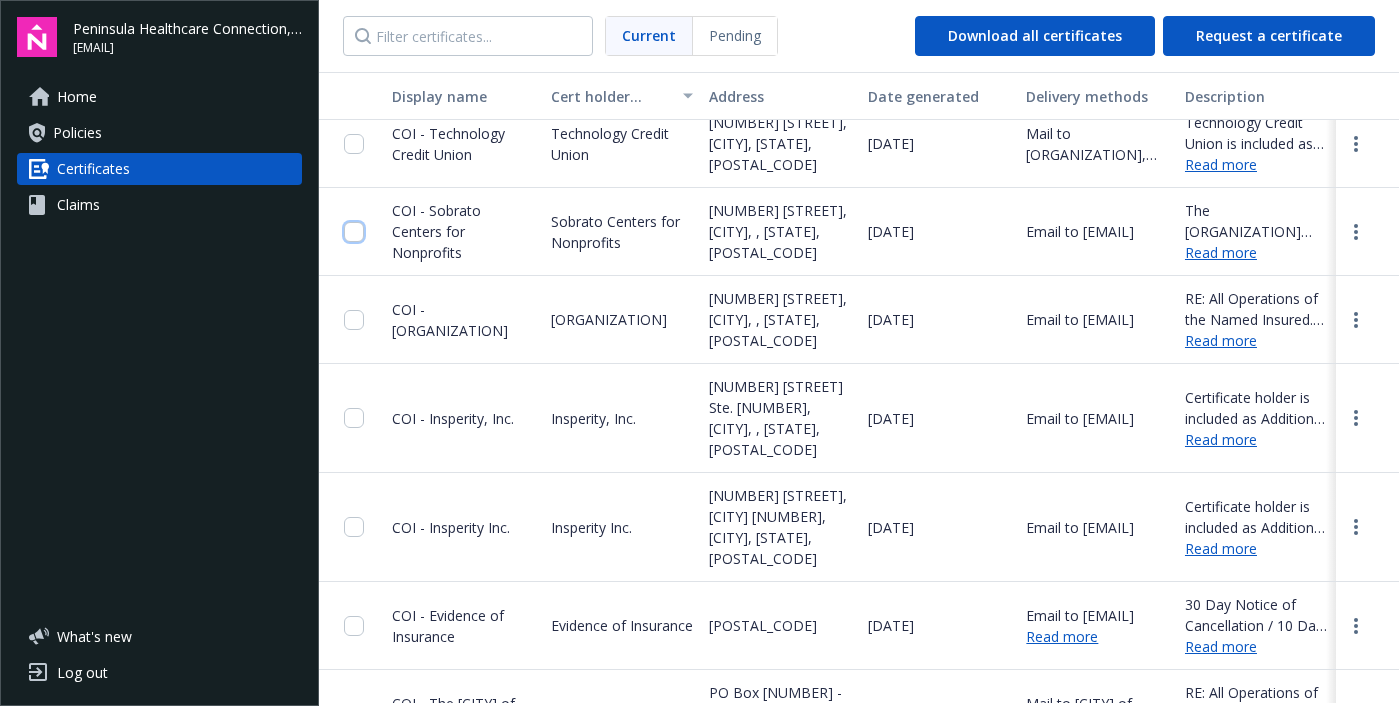 click at bounding box center [354, 232] 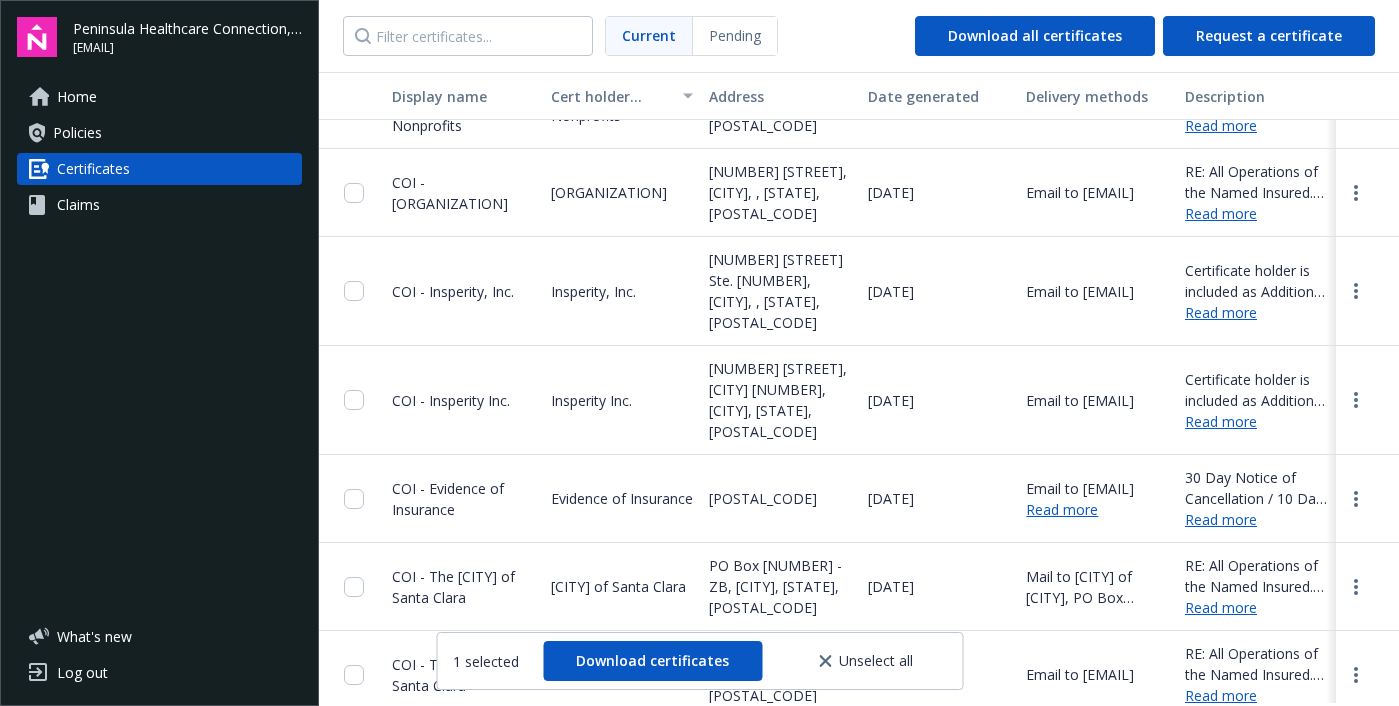 scroll, scrollTop: 643, scrollLeft: 0, axis: vertical 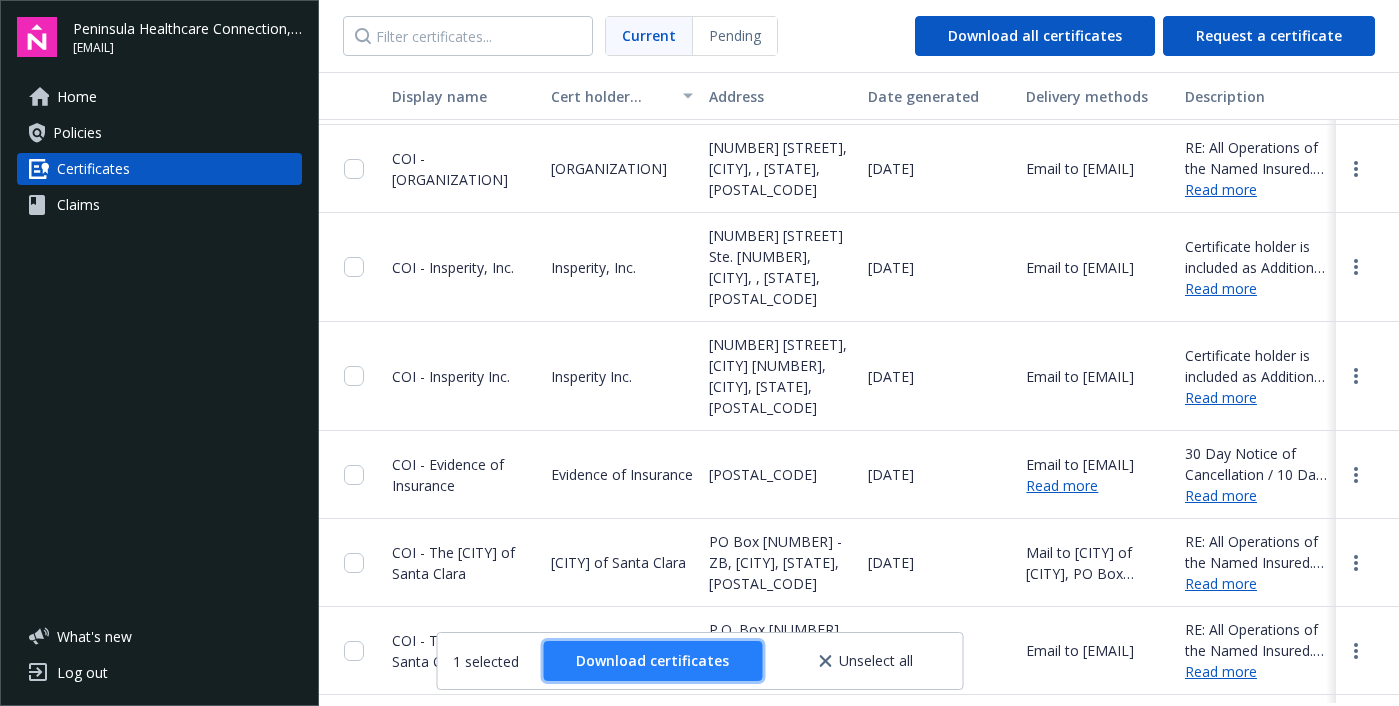 click on "Download certificates" at bounding box center (652, 660) 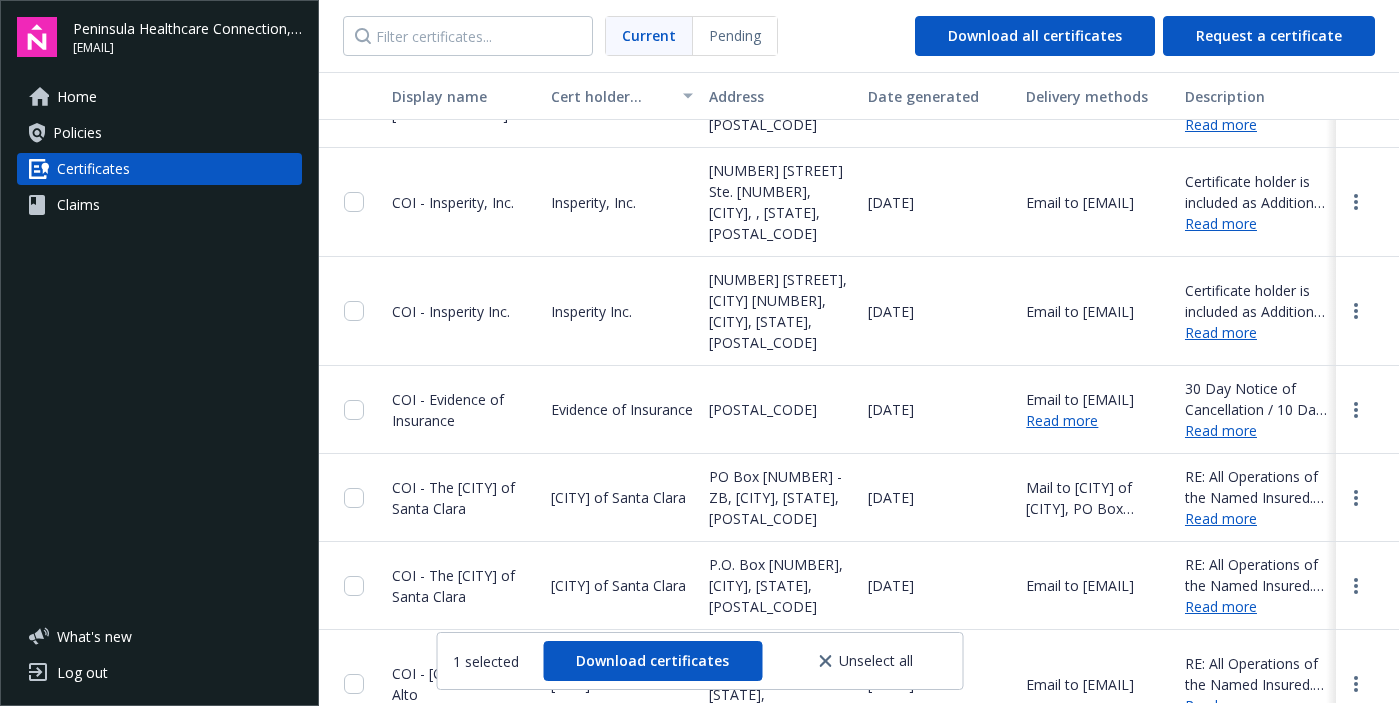 scroll, scrollTop: 727, scrollLeft: 0, axis: vertical 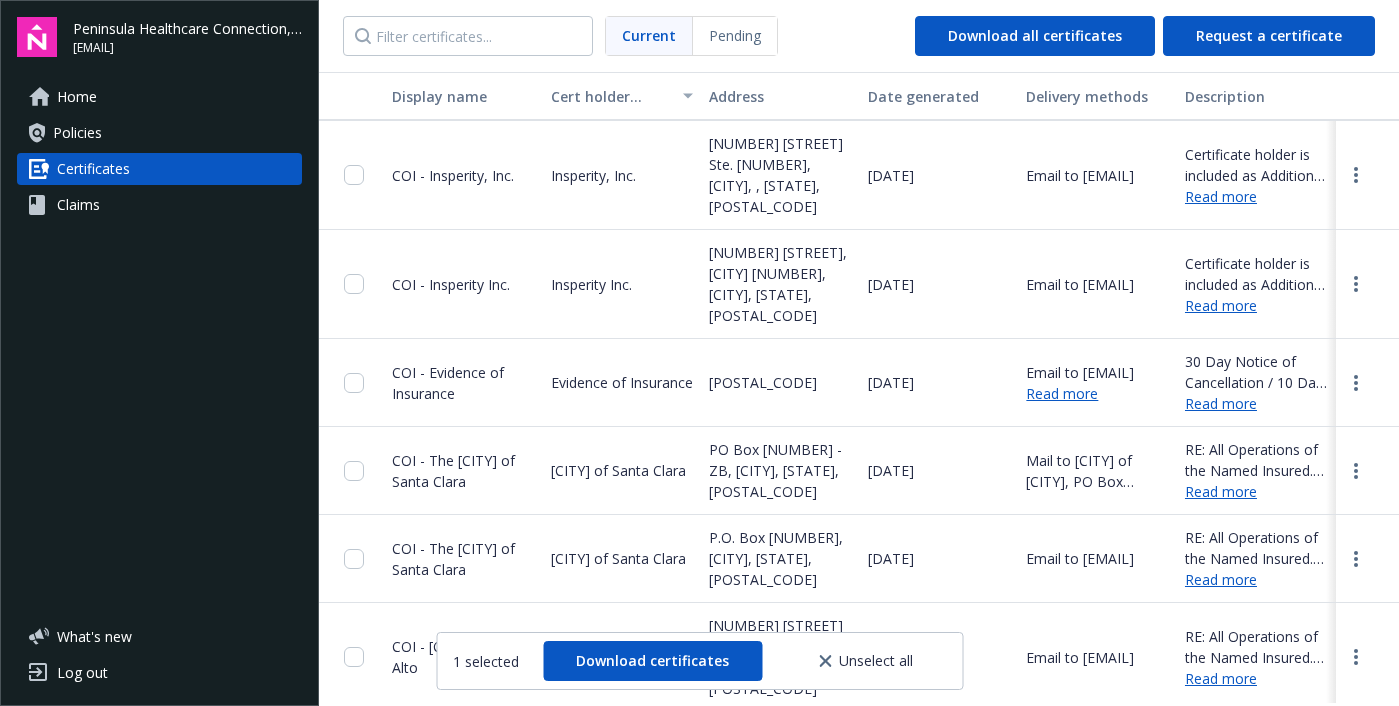 click on "Policies" at bounding box center [77, 133] 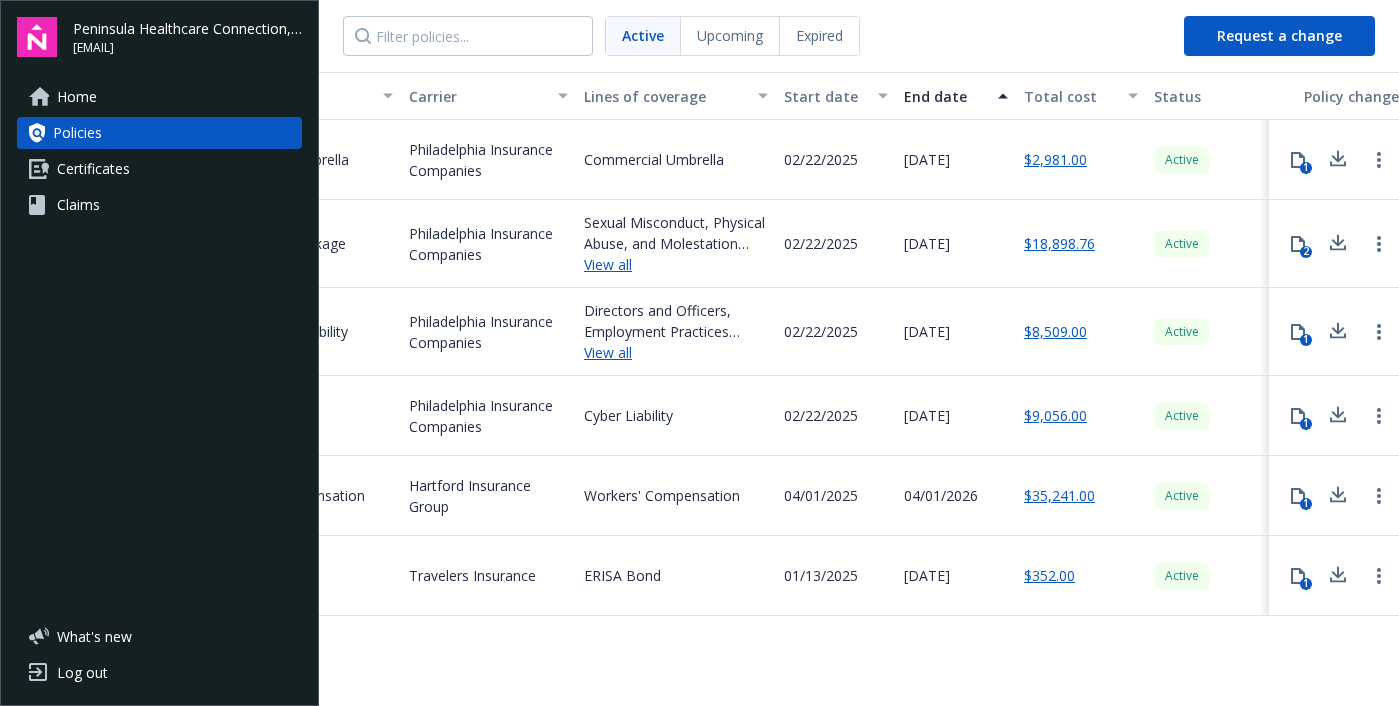 scroll, scrollTop: 0, scrollLeft: 570, axis: horizontal 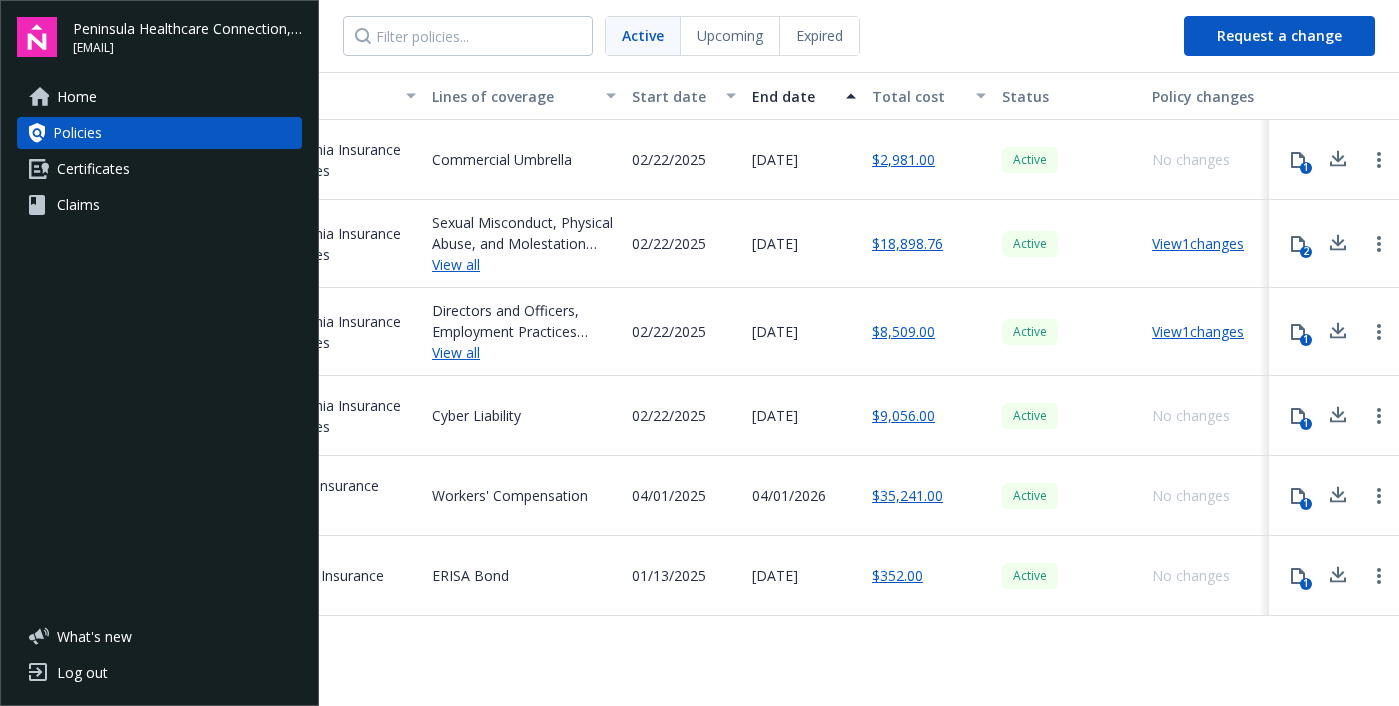 click 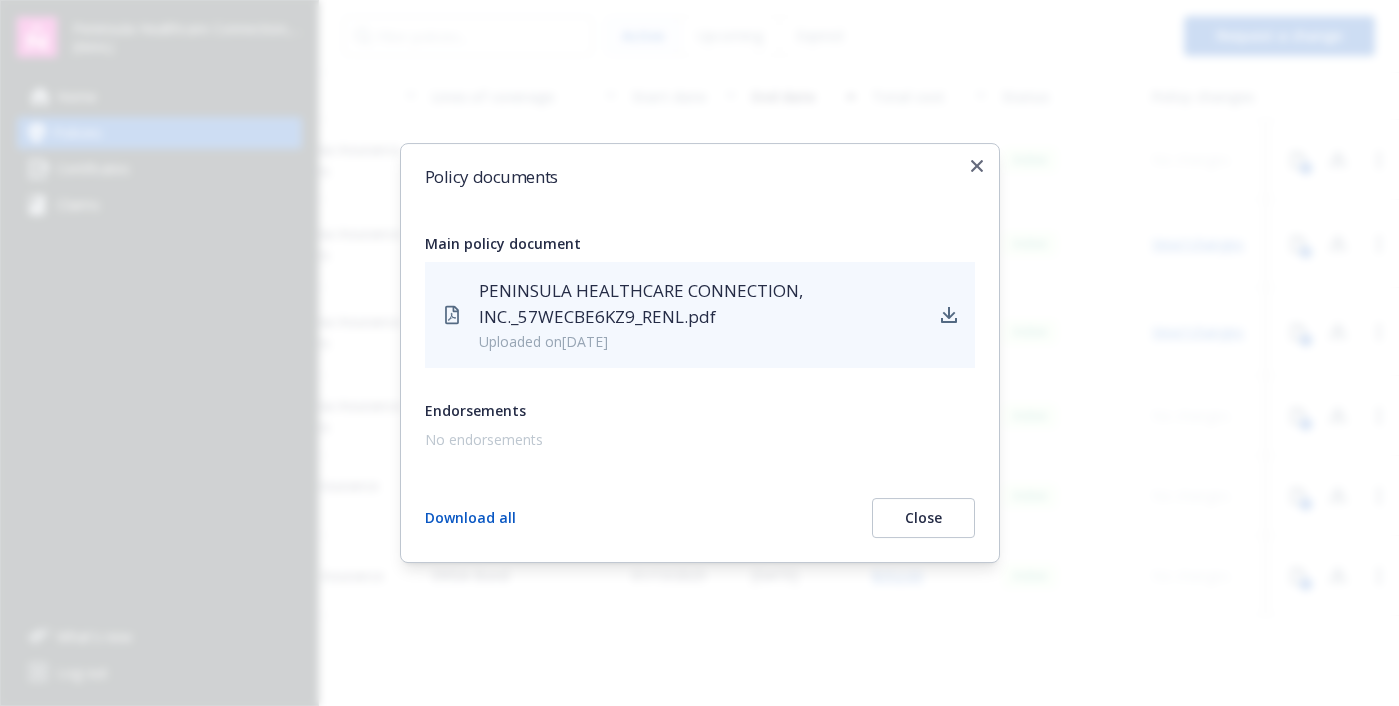 click on "PENINSULA HEALTHCARE CONNECTION, INC._57WECBE6KZ9_RENL.pdf" at bounding box center (701, 304) 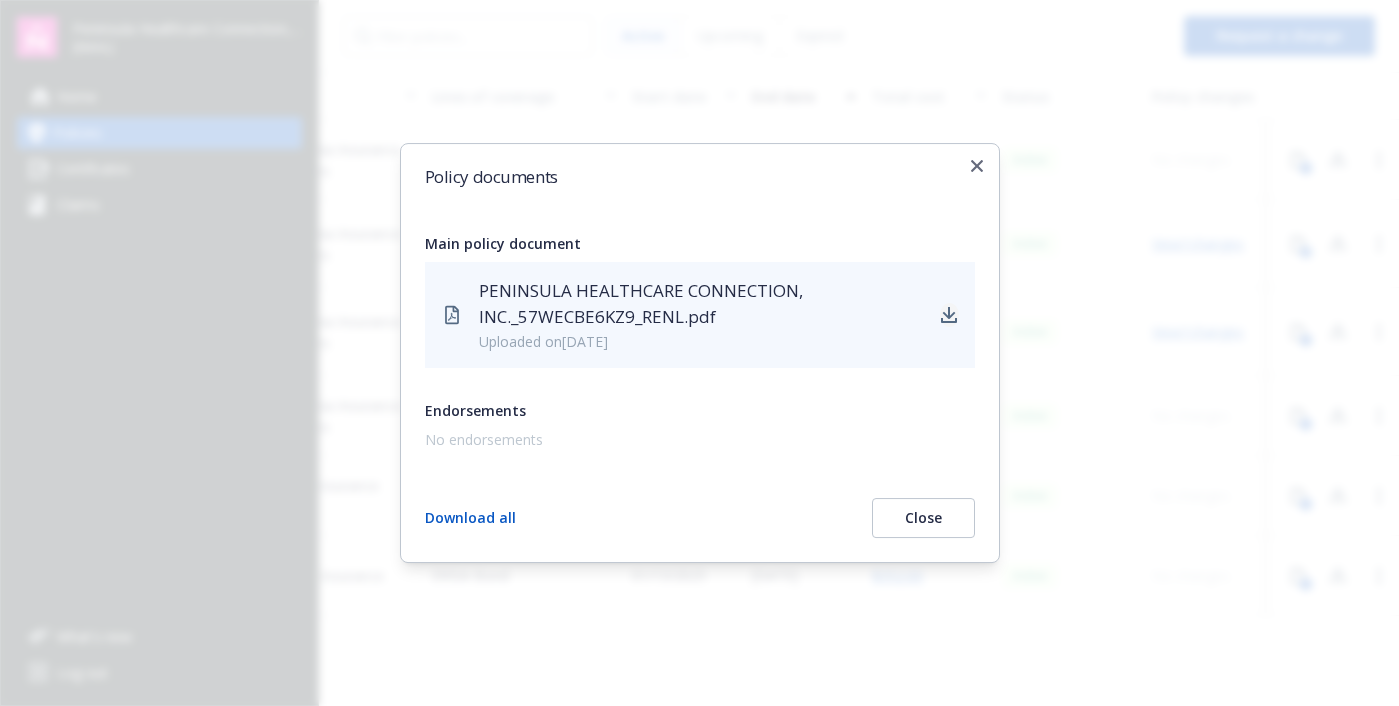 click 